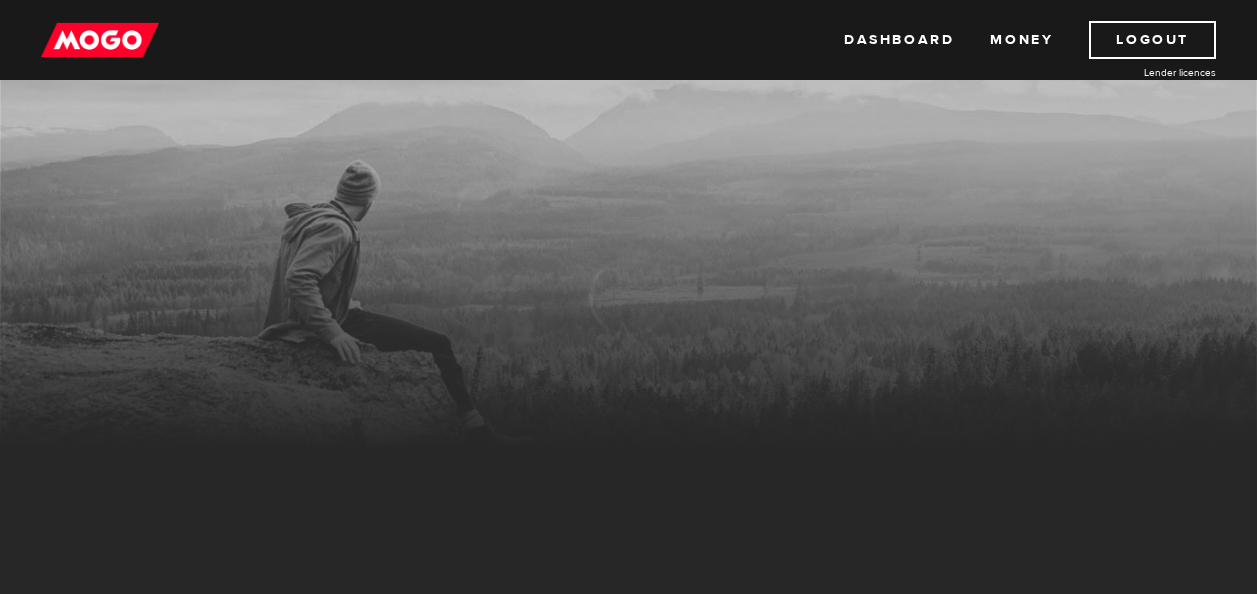 scroll, scrollTop: 0, scrollLeft: 0, axis: both 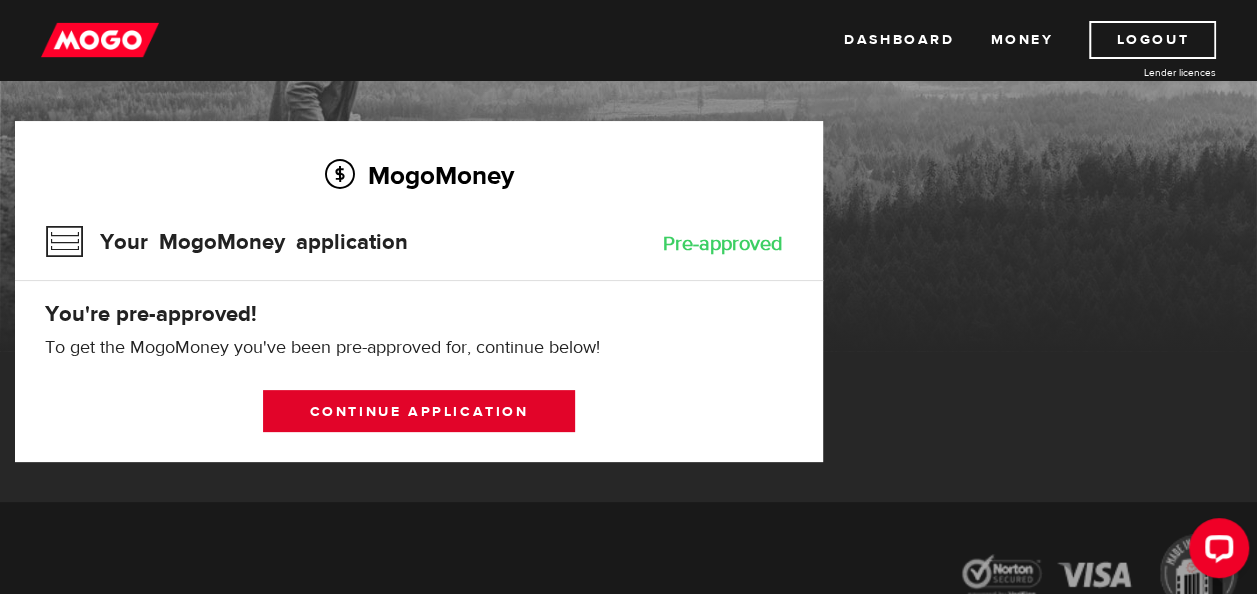 click on "Continue application" at bounding box center [419, 411] 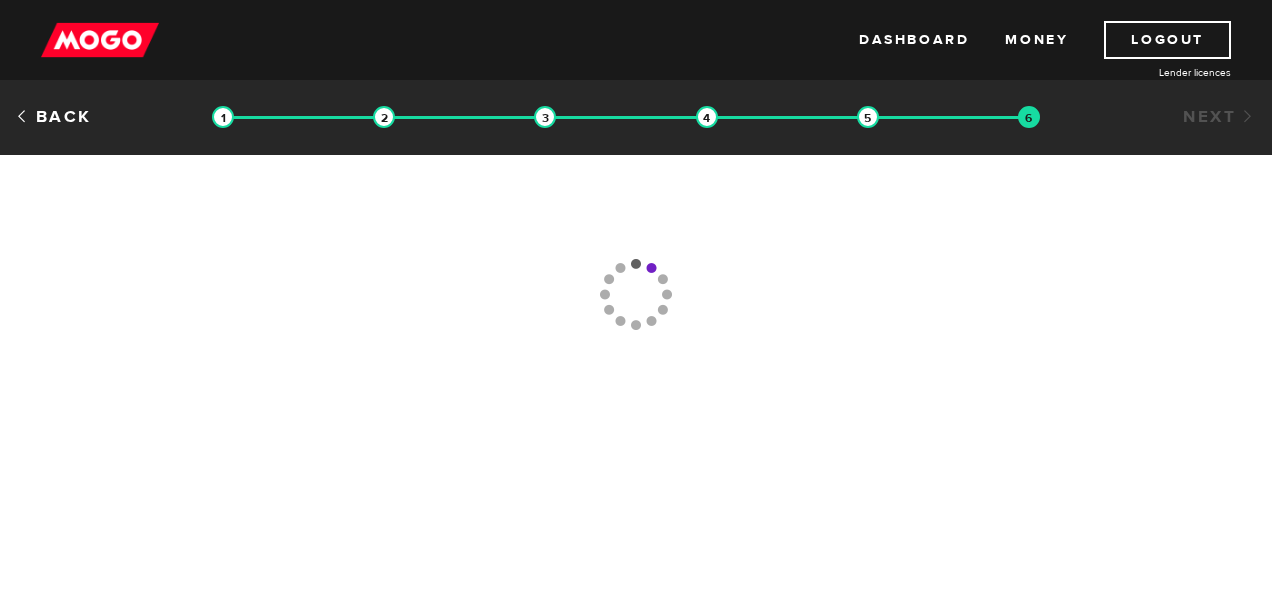 scroll, scrollTop: 0, scrollLeft: 0, axis: both 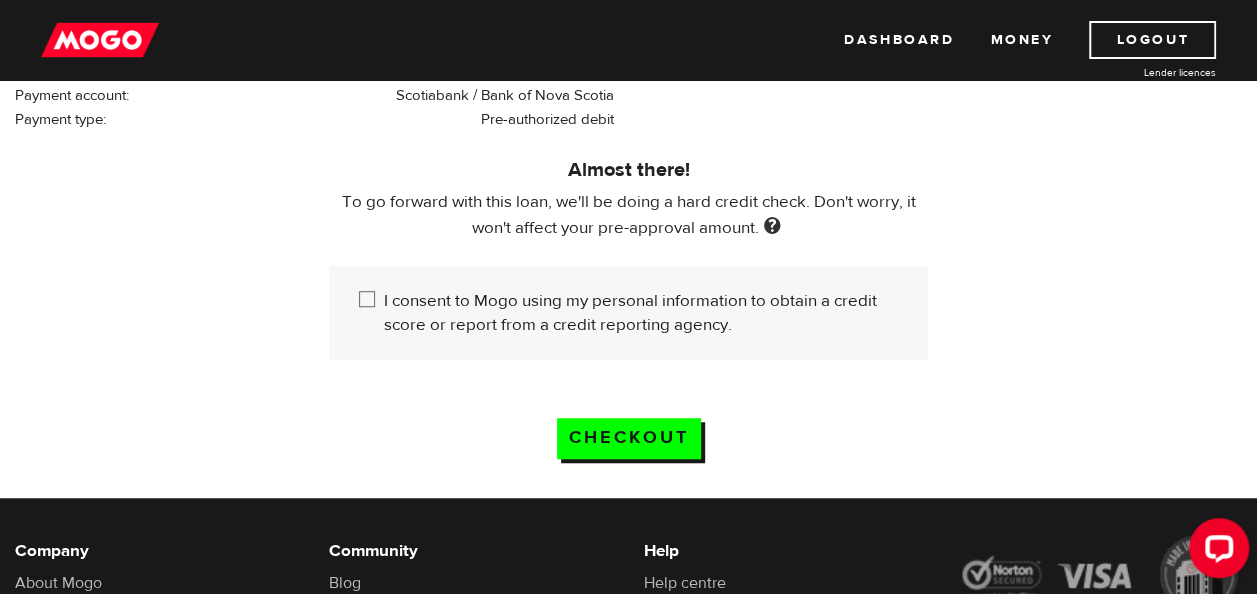 click on "I consent to Mogo using my personal information to obtain a credit score or report from a credit reporting agency." at bounding box center (371, 301) 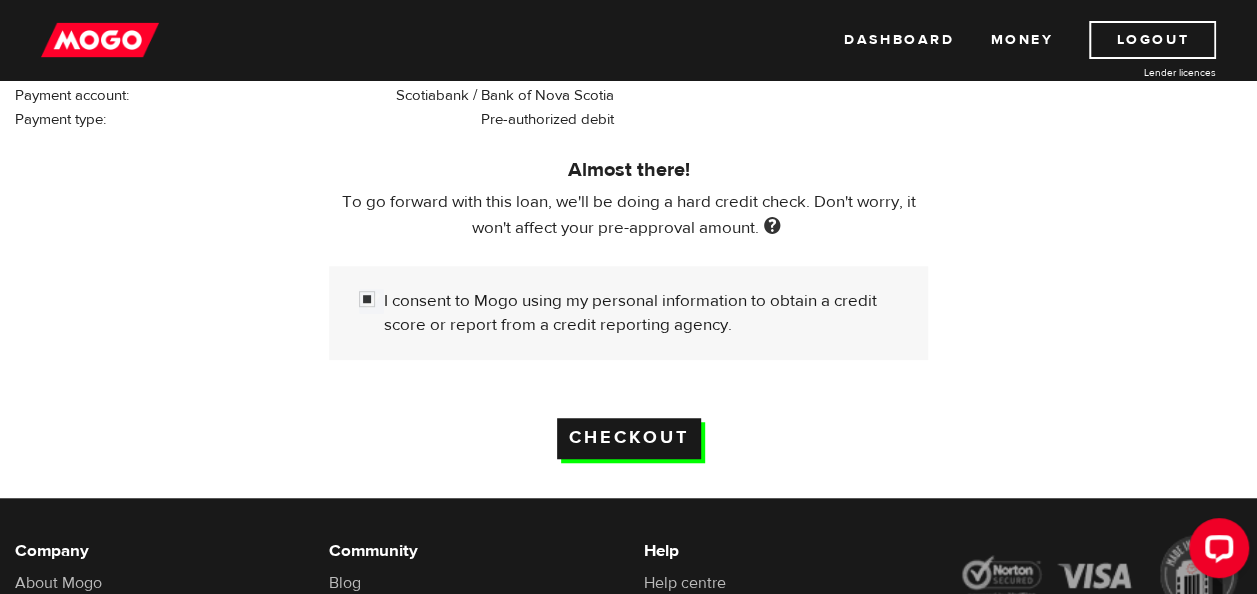 click on "Checkout" at bounding box center (629, 438) 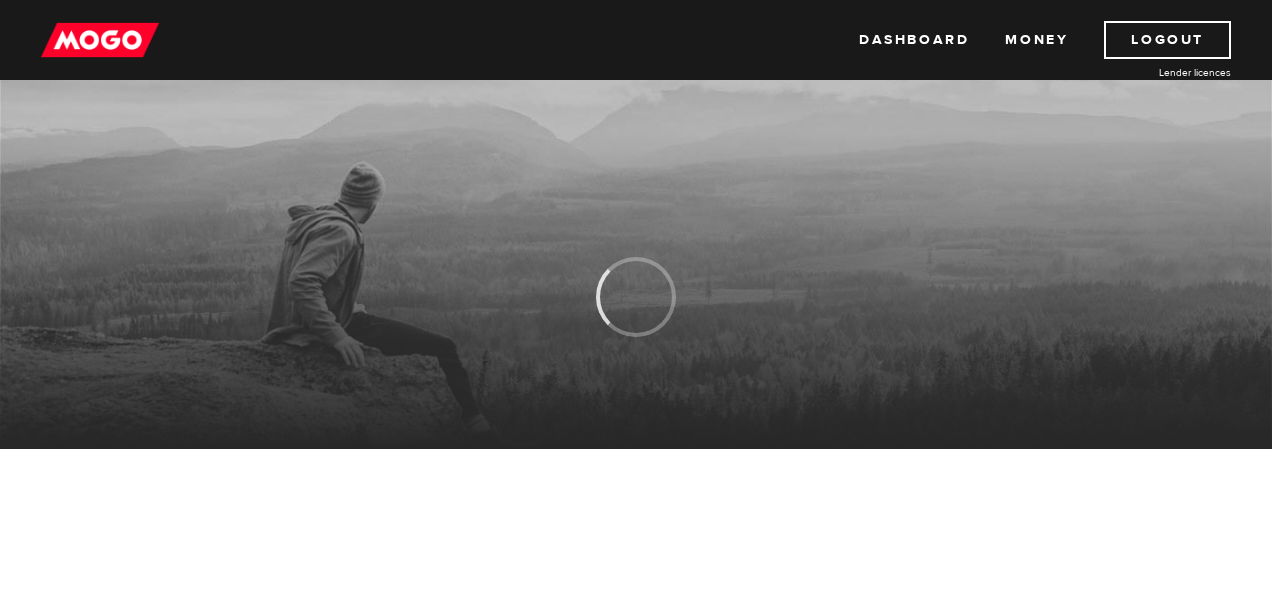 scroll, scrollTop: 0, scrollLeft: 0, axis: both 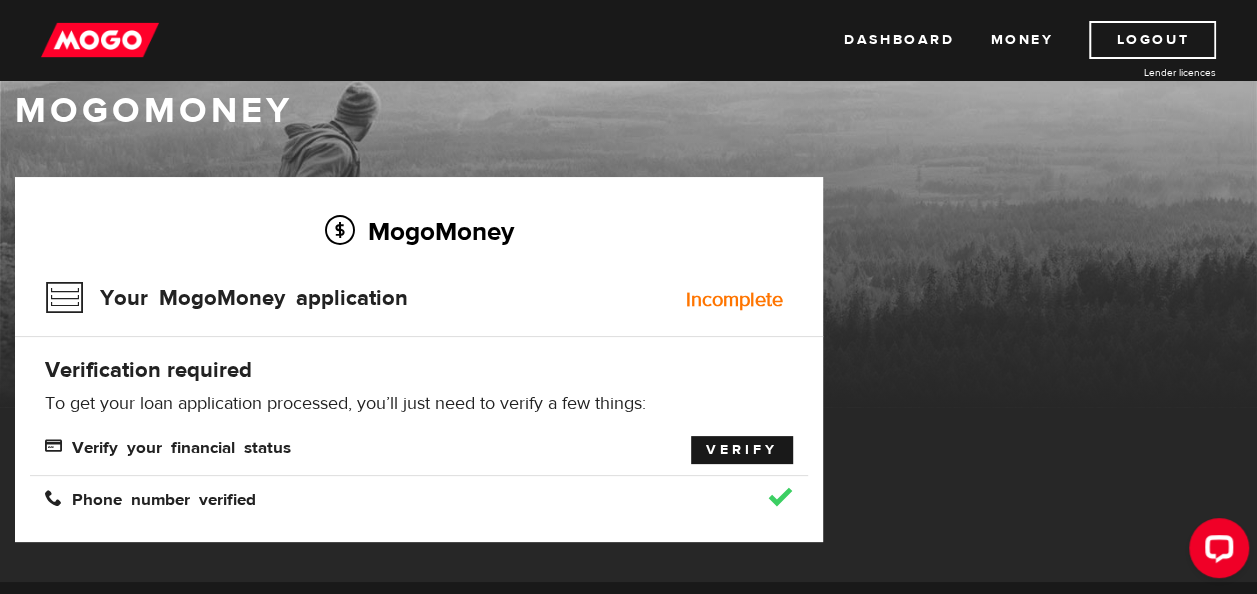 click on "Verify" at bounding box center [742, 450] 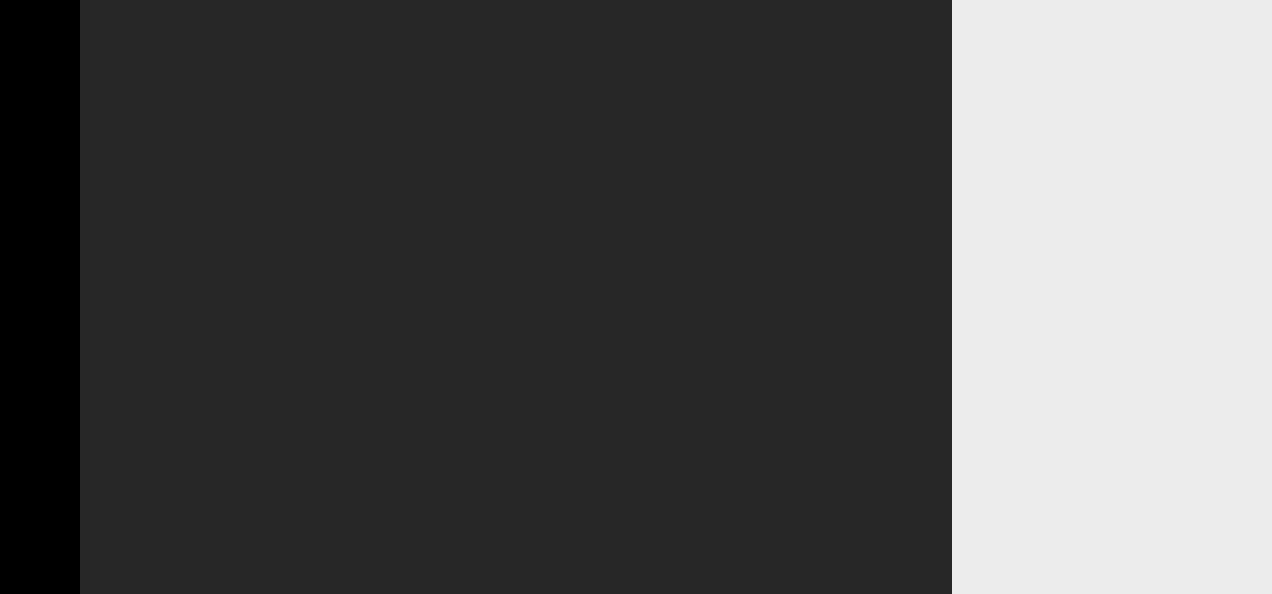 scroll, scrollTop: 0, scrollLeft: 0, axis: both 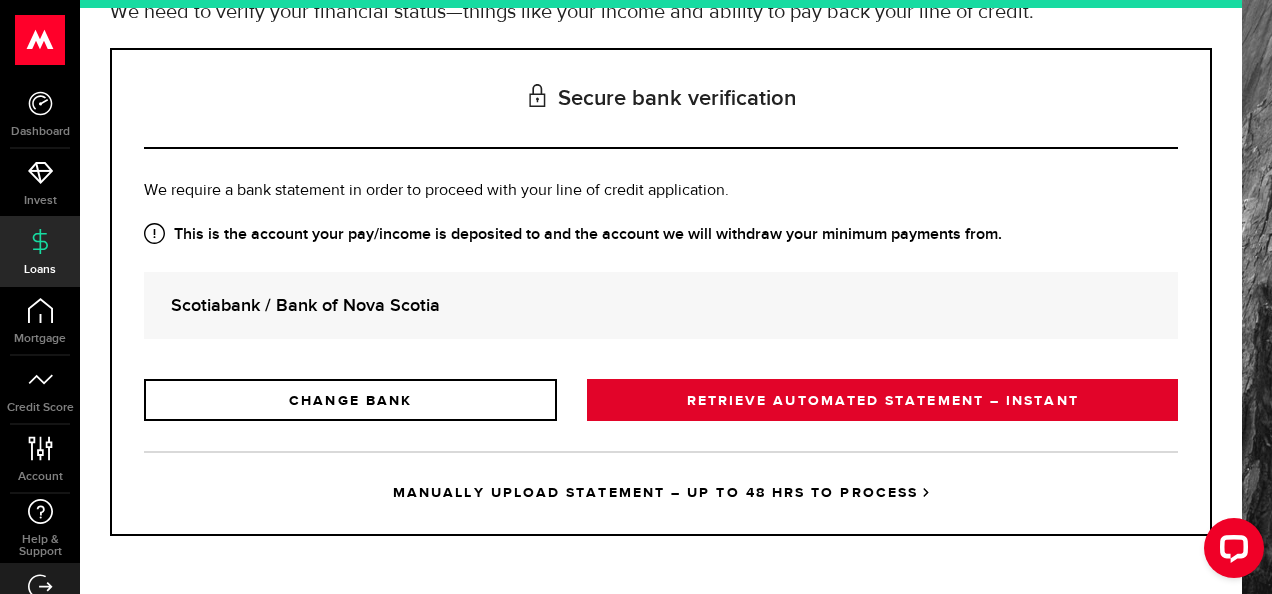 click on "RETRIEVE AUTOMATED STATEMENT – INSTANT" at bounding box center (882, 400) 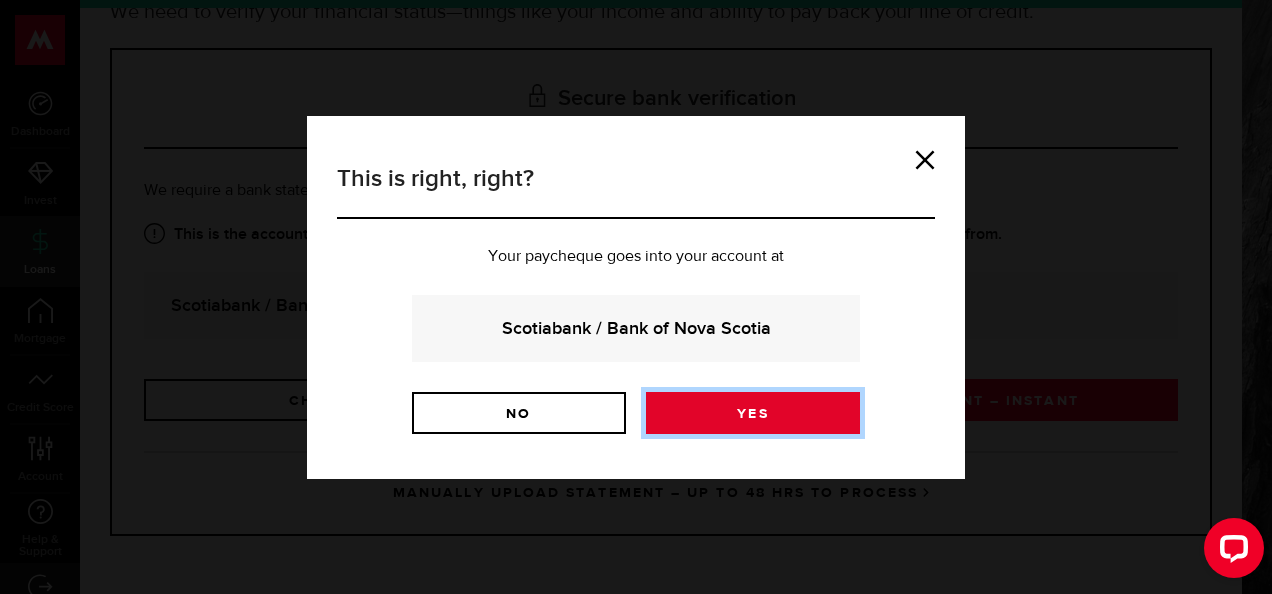 click on "Yes" at bounding box center [753, 413] 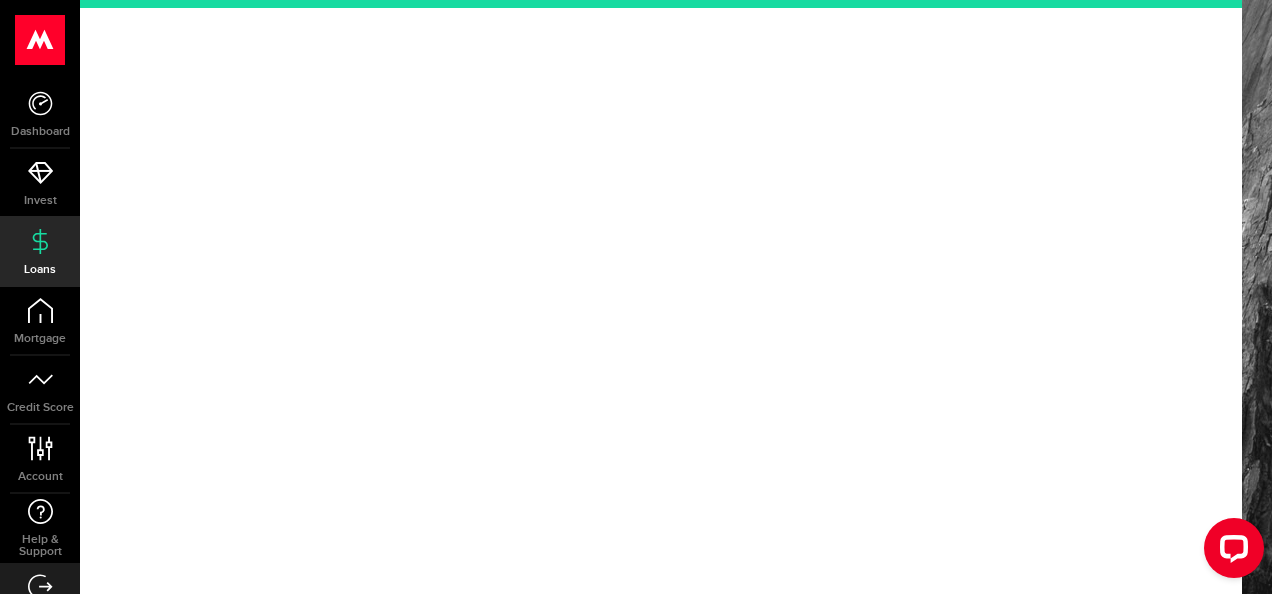 scroll, scrollTop: 0, scrollLeft: 0, axis: both 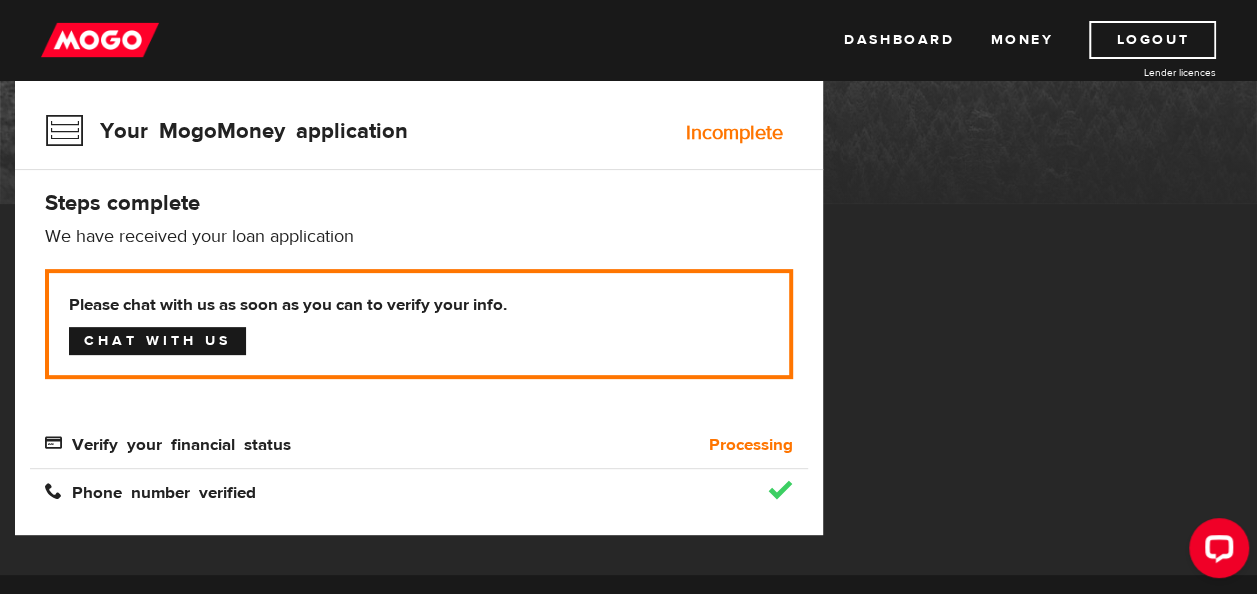 click on "Chat with us" at bounding box center (157, 341) 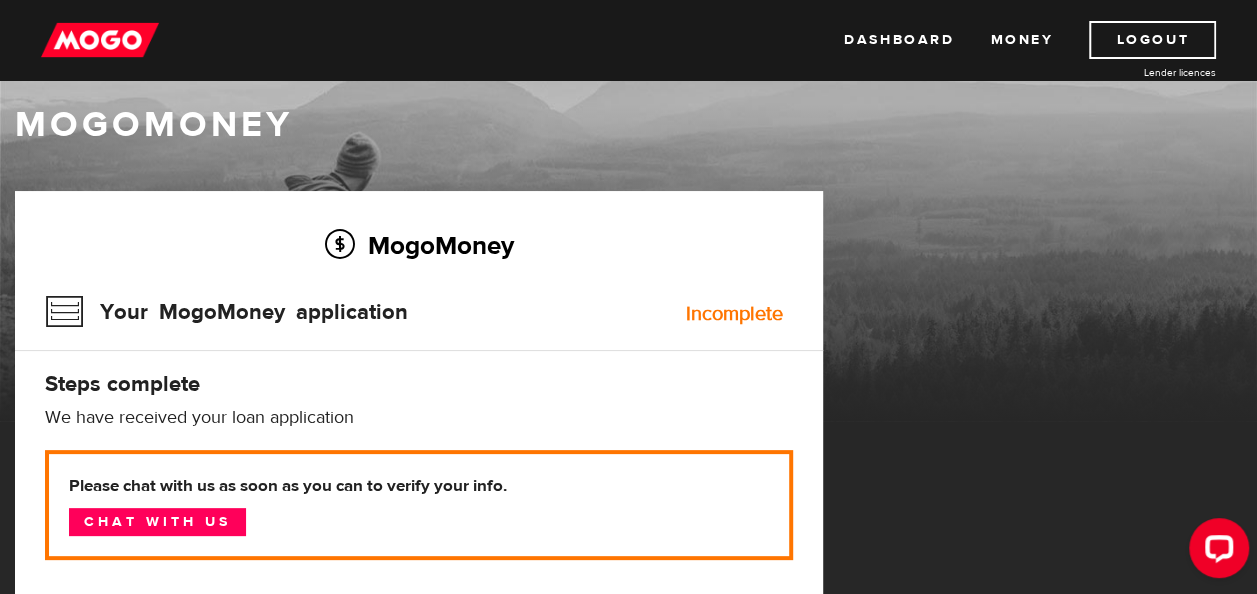 scroll, scrollTop: 0, scrollLeft: 0, axis: both 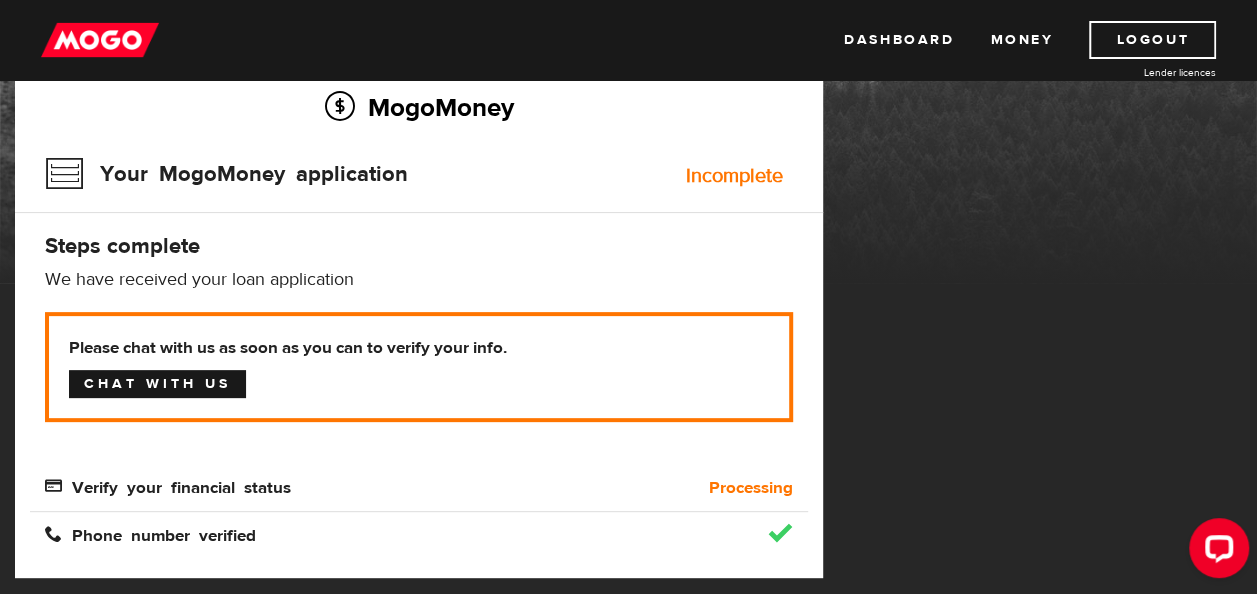 click on "Chat with us" at bounding box center [157, 384] 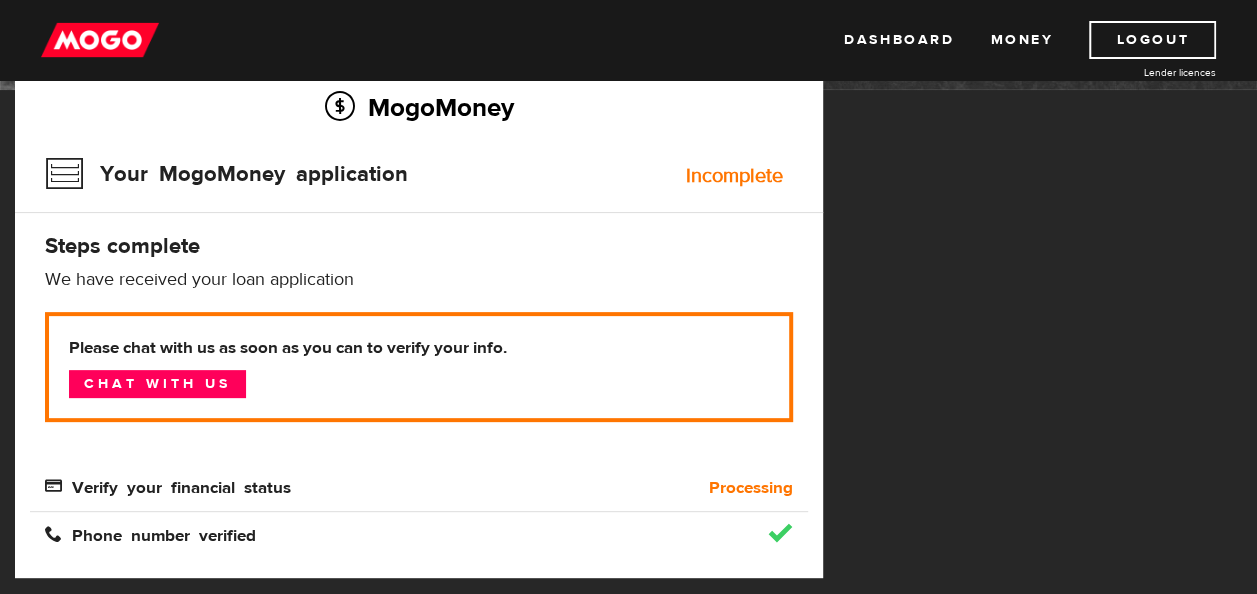 scroll, scrollTop: 466, scrollLeft: 0, axis: vertical 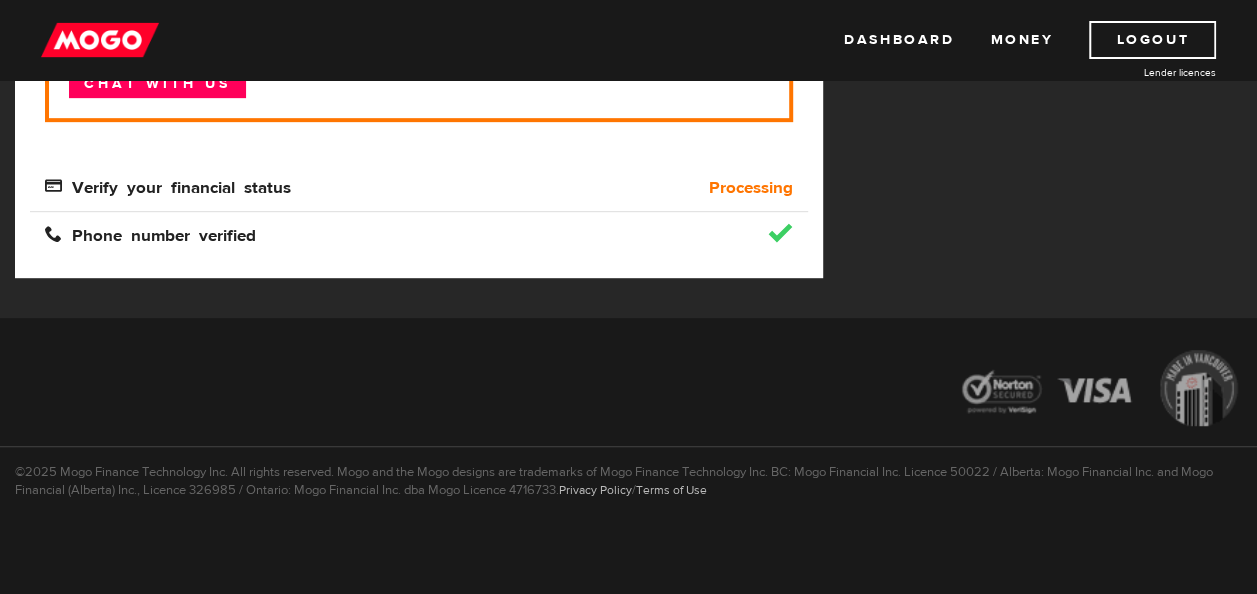 click on "MogoMoney Your MogoMoney application Expired Your MogoMoney credit decision has expired. Looks like you waited too long. Don't worry though, we'll let you know when you get a new offer. MogoMoney Your MogoMoney application Pre-approved You're pre-approved! To get the MogoMoney you've been pre-approved for, continue below! Continue application MogoMoney Your MogoMoney application Incomplete Steps complete We have received your loan application We could not verify your financial status Please chat with us as soon as you can to verify your info.           Chat with us Verify your financial status Processing Verify your financial status Verify Financial status verified Verify your phone number Verify Phone number verified MogoMoney Your MogoMoney application Not approved Sorry we can't lend to you at this time  Learn more MogoMoney Your MogoMoney application Congrats, your application is complete! Please chat with us as soon as you can to finalize your loan details. Chat with us MogoMoney Agreements MogoMoney" at bounding box center (628, 35) 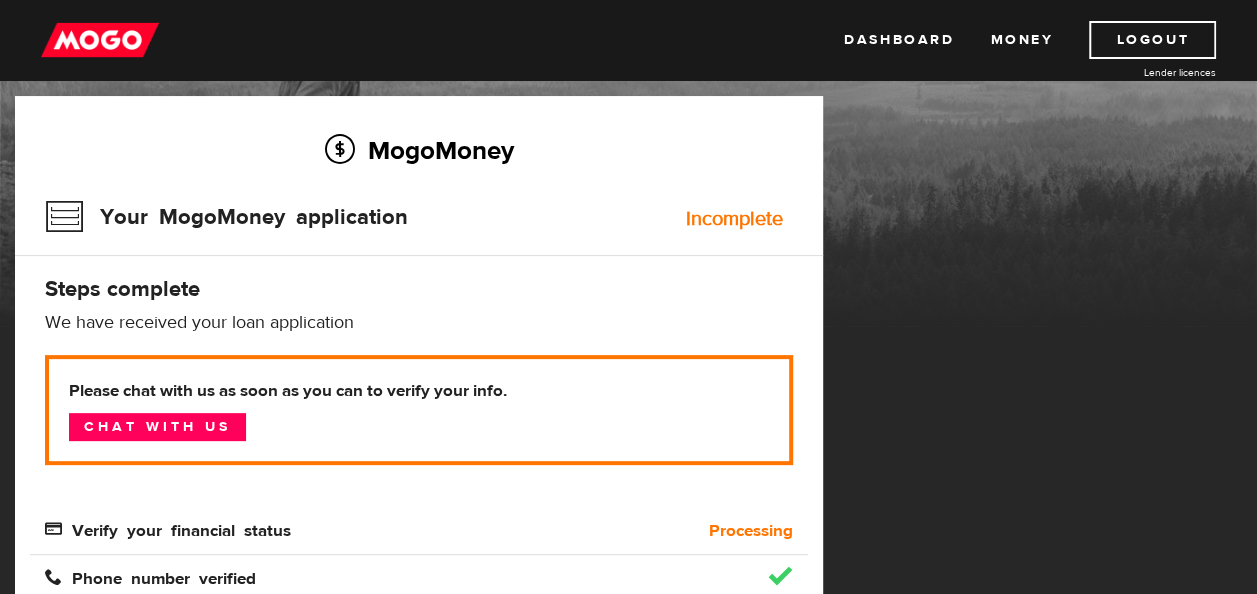 scroll, scrollTop: 0, scrollLeft: 0, axis: both 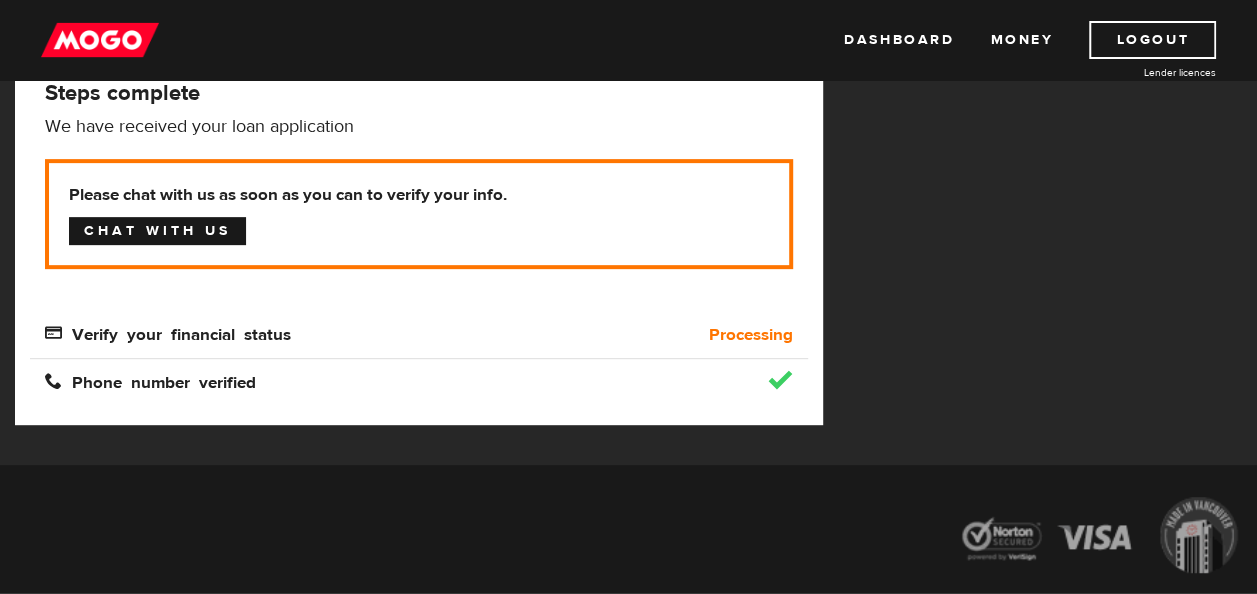 click on "Chat with us" at bounding box center [157, 231] 